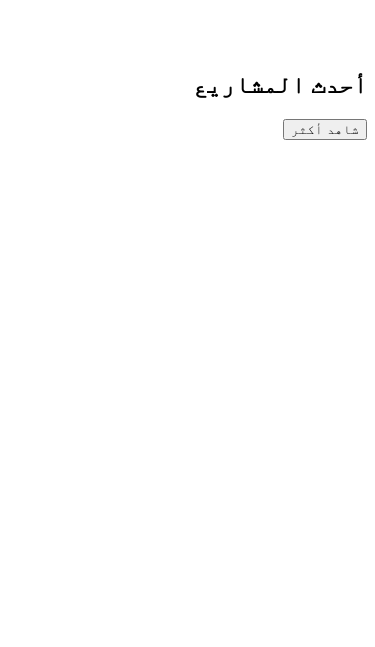 scroll, scrollTop: 1367, scrollLeft: 0, axis: vertical 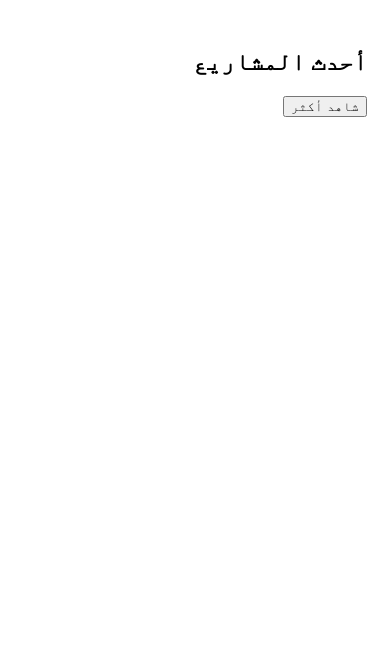 click on "الخارطة" at bounding box center [187, 5339] 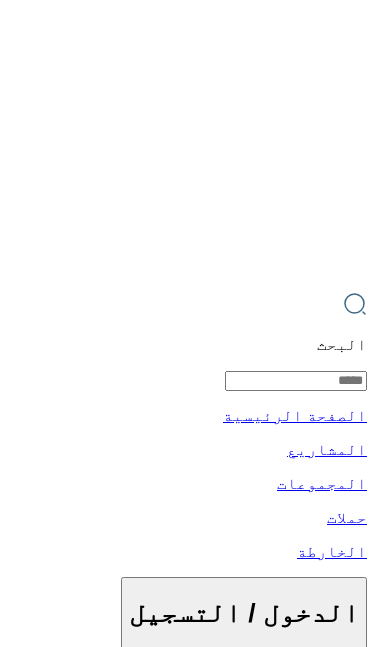 scroll, scrollTop: 0, scrollLeft: 0, axis: both 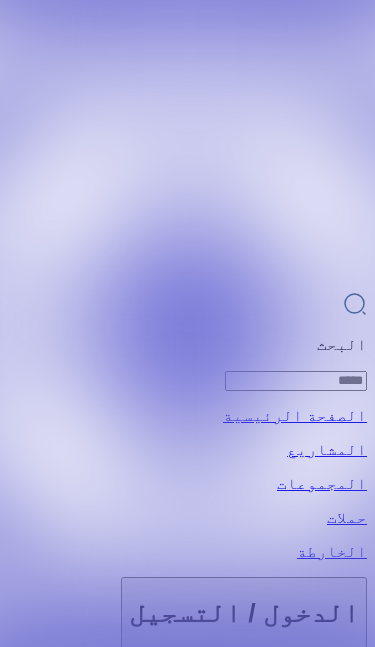 click on "دردشة" at bounding box center (187, 6784) 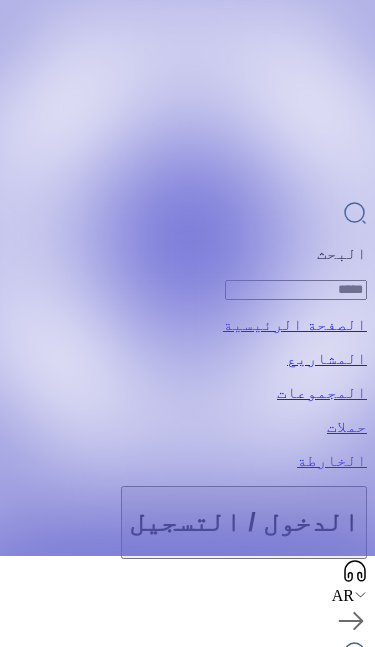 scroll, scrollTop: 95, scrollLeft: 0, axis: vertical 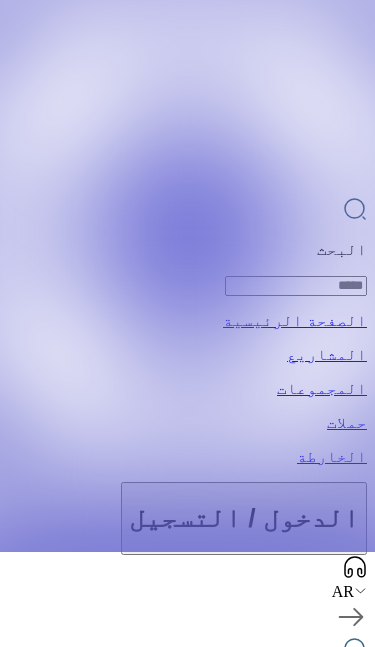 click on "الخارطة" at bounding box center (187, 6611) 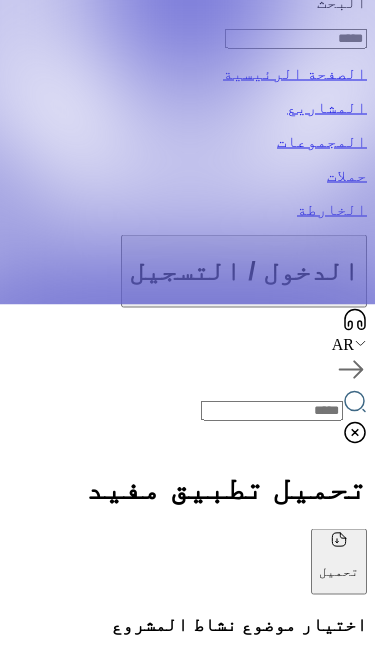 scroll, scrollTop: 345, scrollLeft: 0, axis: vertical 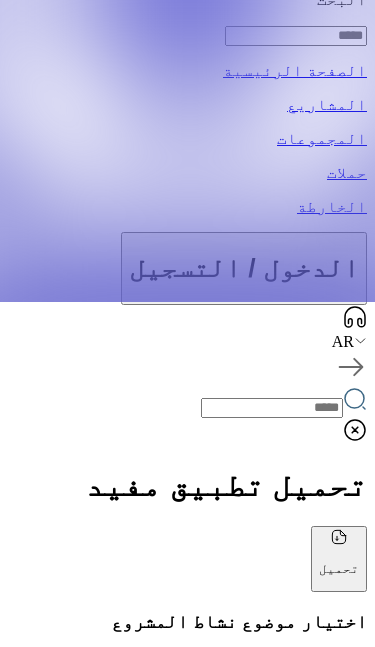 click on "دردشة" at bounding box center [187, 6439] 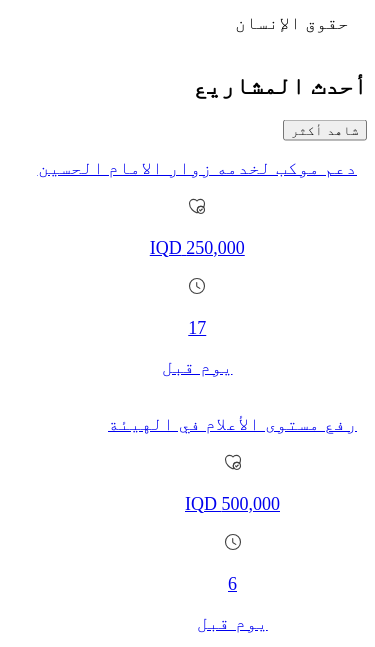 scroll, scrollTop: 1367, scrollLeft: 0, axis: vertical 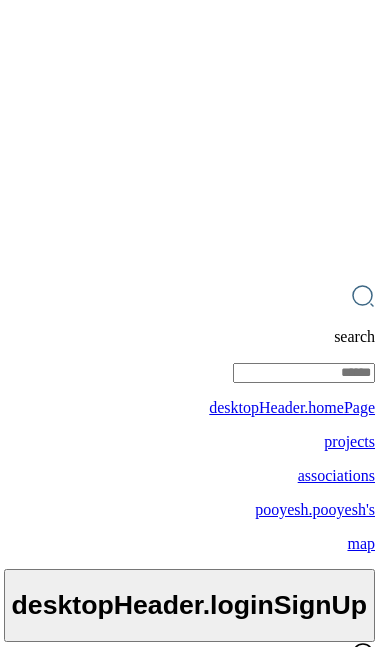 click on "search" at bounding box center (187, 337) 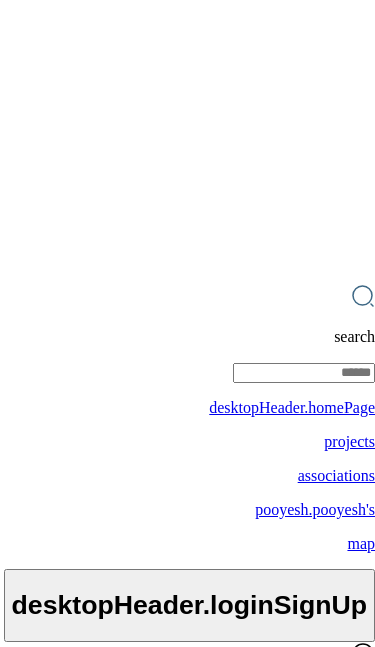 click at bounding box center (280, 745) 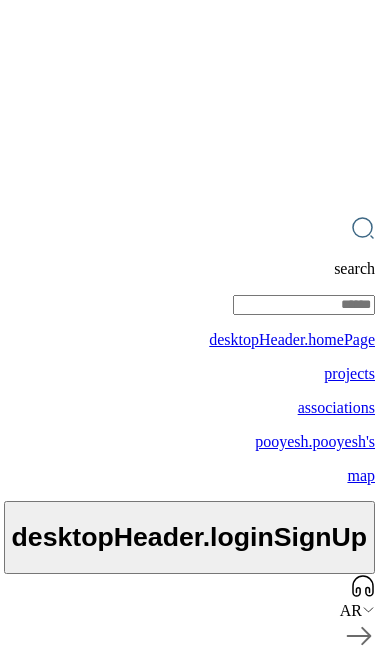 scroll, scrollTop: 0, scrollLeft: 0, axis: both 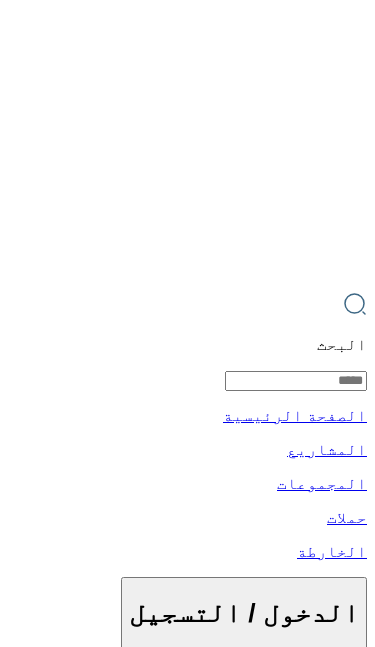 click 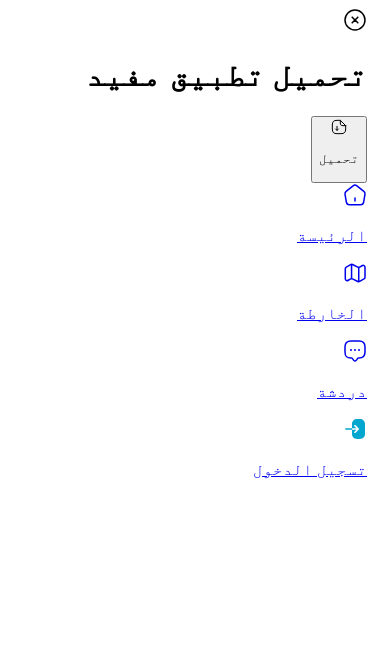 click on "دردشة" at bounding box center [187, 392] 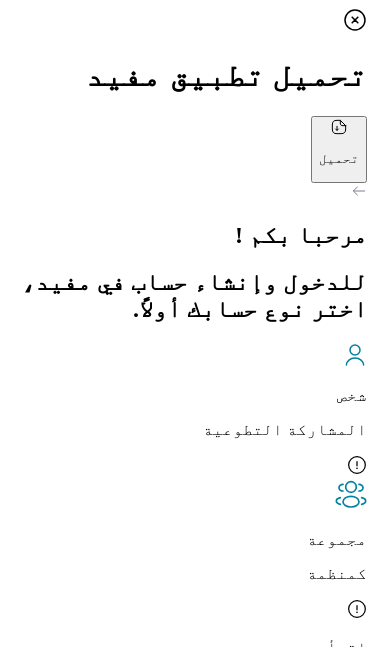 scroll, scrollTop: 8, scrollLeft: 0, axis: vertical 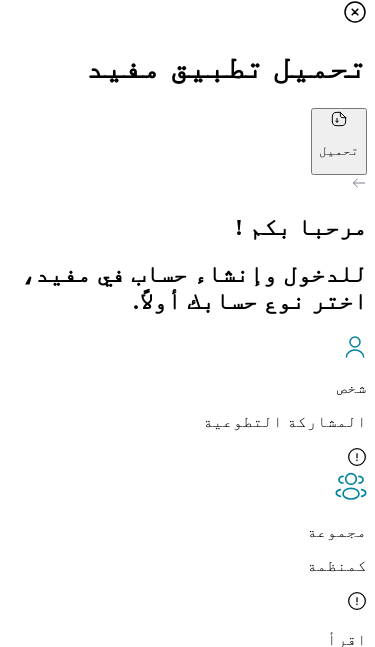 click 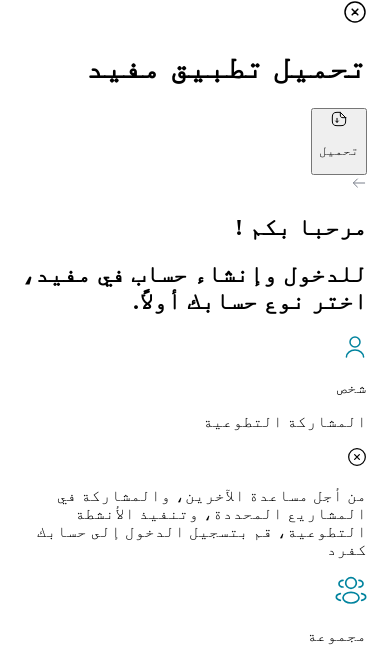 click on "مجموعة كمنظمة" at bounding box center (187, 647) 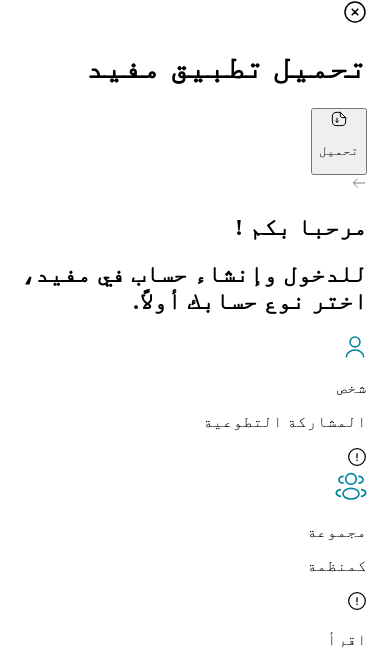 click on "دردشة تسجيل الدخول" at bounding box center [187, 909] 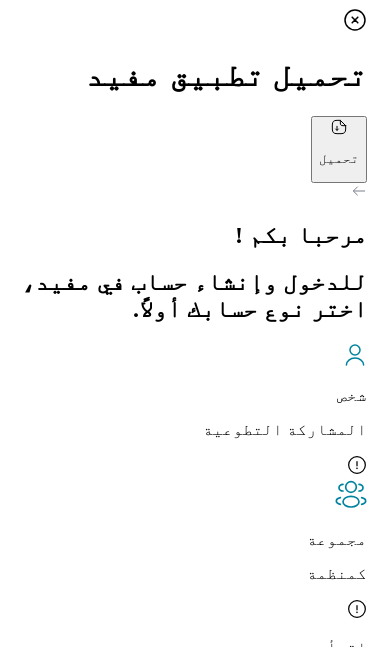 scroll, scrollTop: 8, scrollLeft: 0, axis: vertical 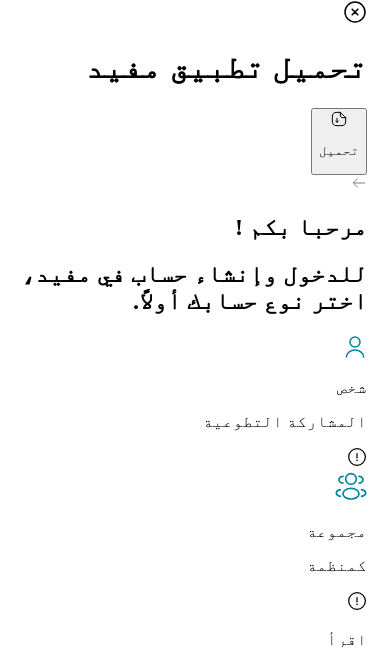 click on "دردشة" at bounding box center [187, 892] 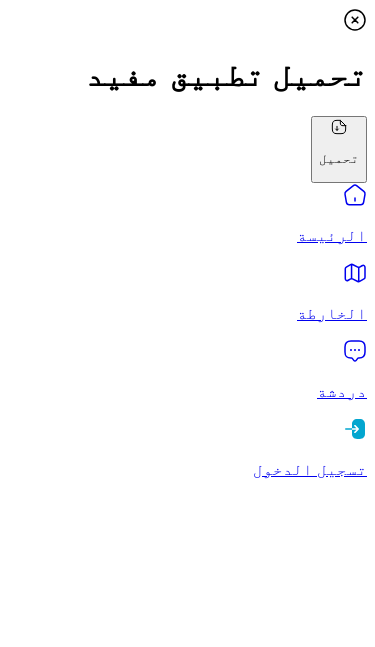 scroll, scrollTop: 0, scrollLeft: 0, axis: both 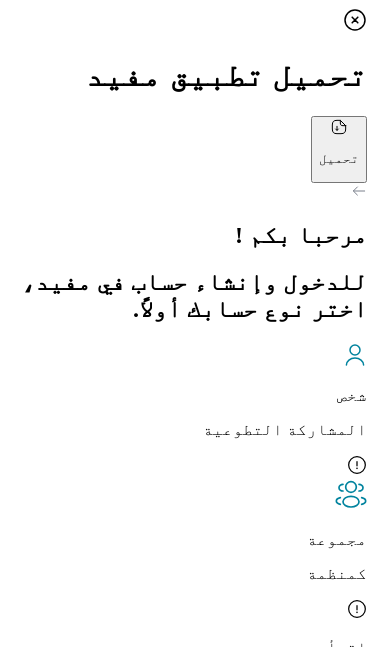 click on "دردشة تسجيل الدخول" at bounding box center (187, 917) 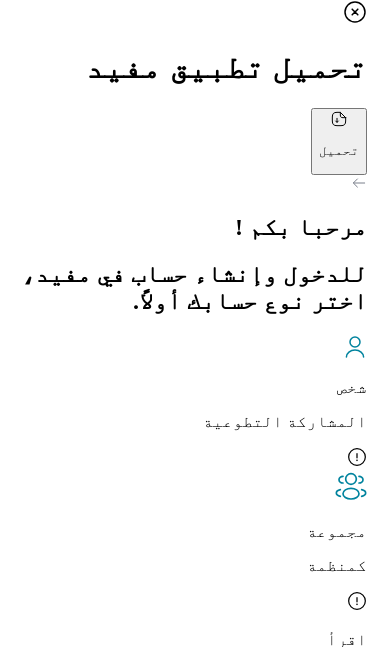 click 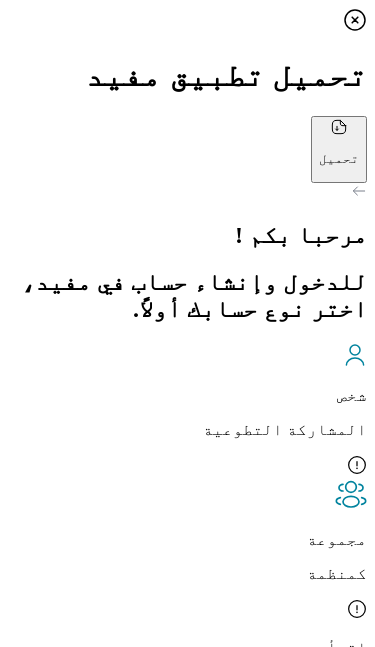 click 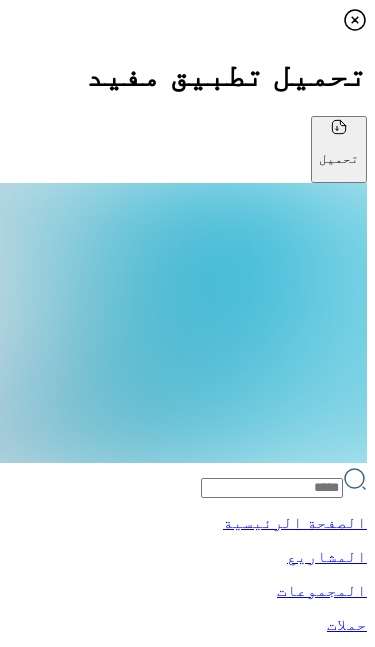 click on "5 53 تجهيز موكب حسيني انشاء موكب + − Leaflet | © OpenStreetMap contributors" at bounding box center (187, 3452) 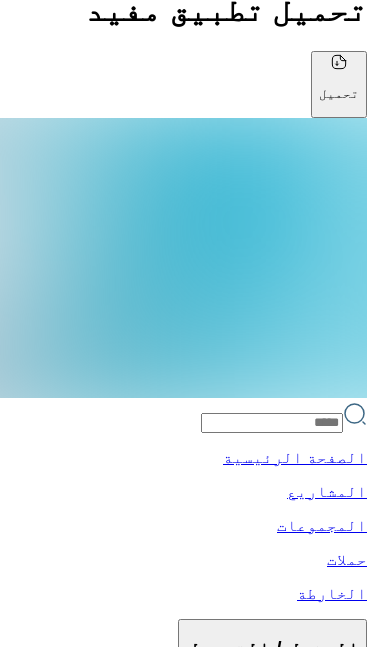 click on "5 53 + − Leaflet | © OpenStreetMap contributors" at bounding box center [187, 3369] 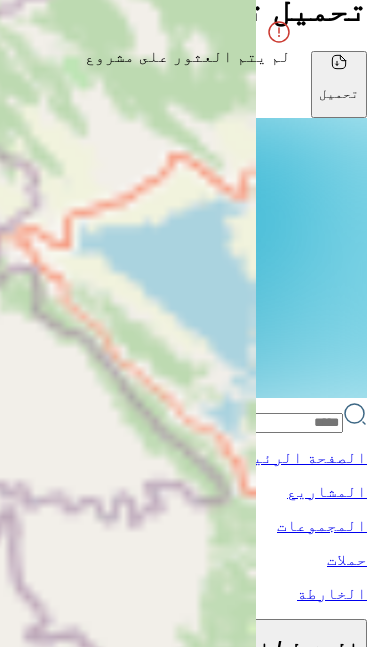 click on "+ −  Leaflet   |  ©  OpenStreetMap  contributors" at bounding box center [187, 3079] 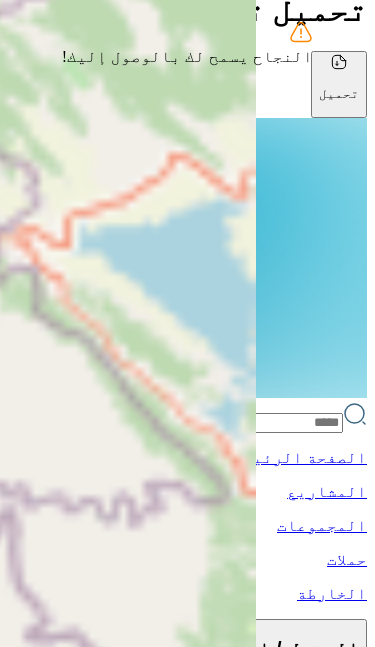 click at bounding box center [348, 4802] 